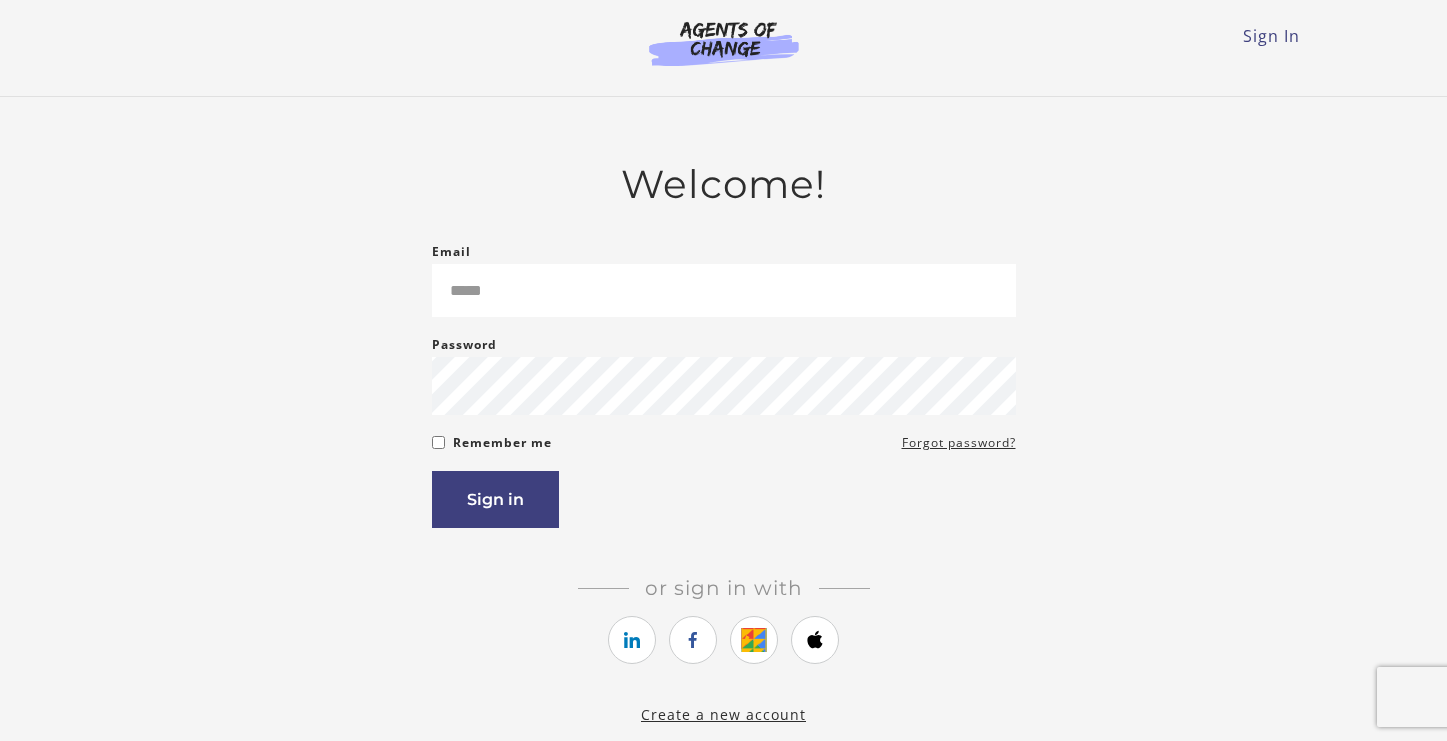scroll, scrollTop: 0, scrollLeft: 0, axis: both 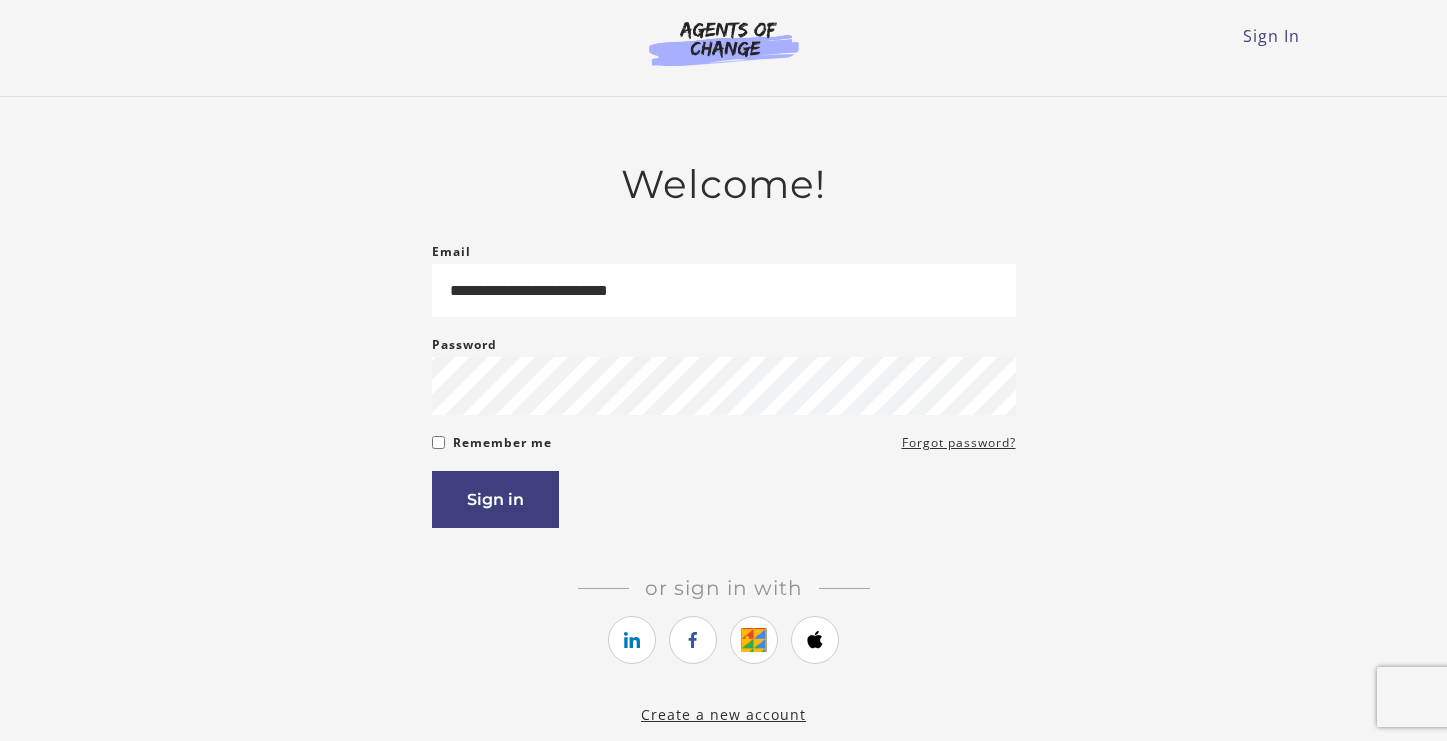 type on "**********" 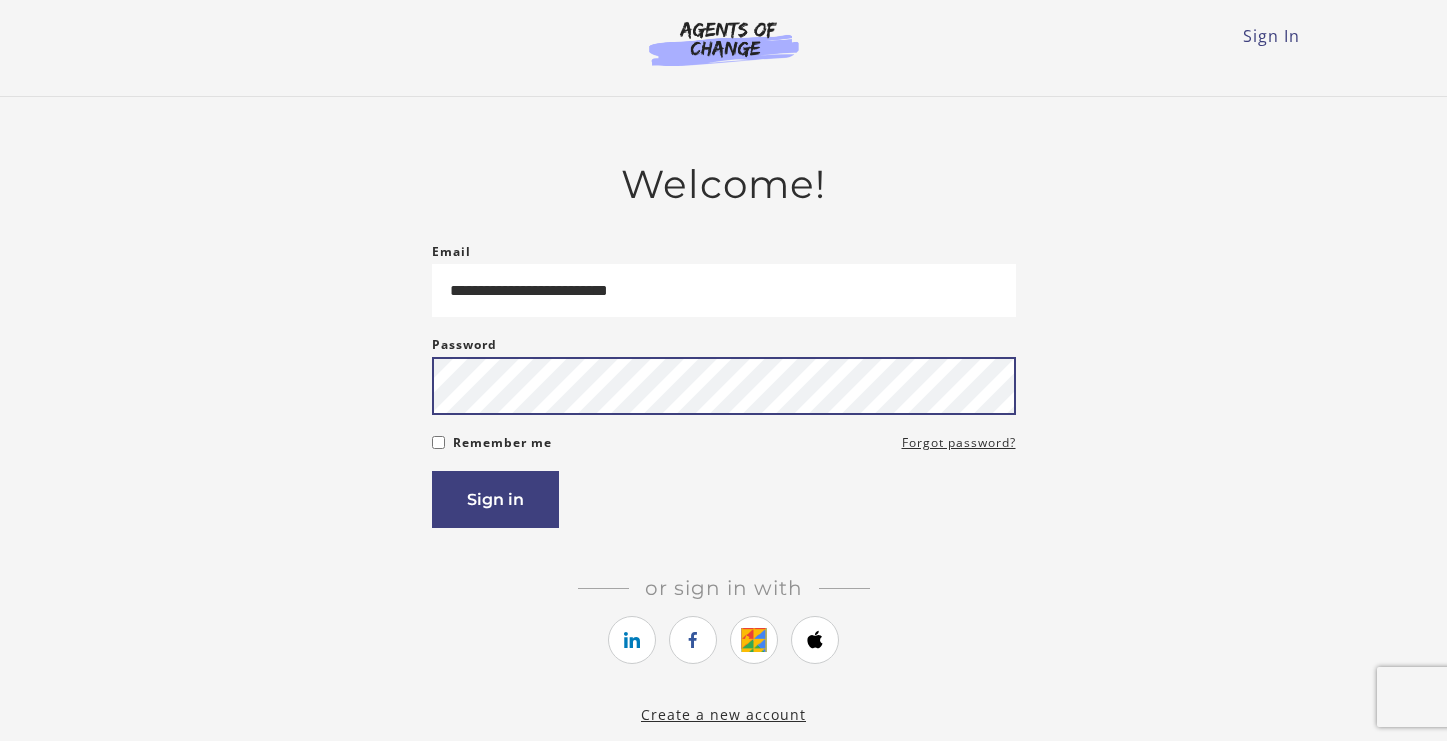 click on "Sign in" at bounding box center (495, 499) 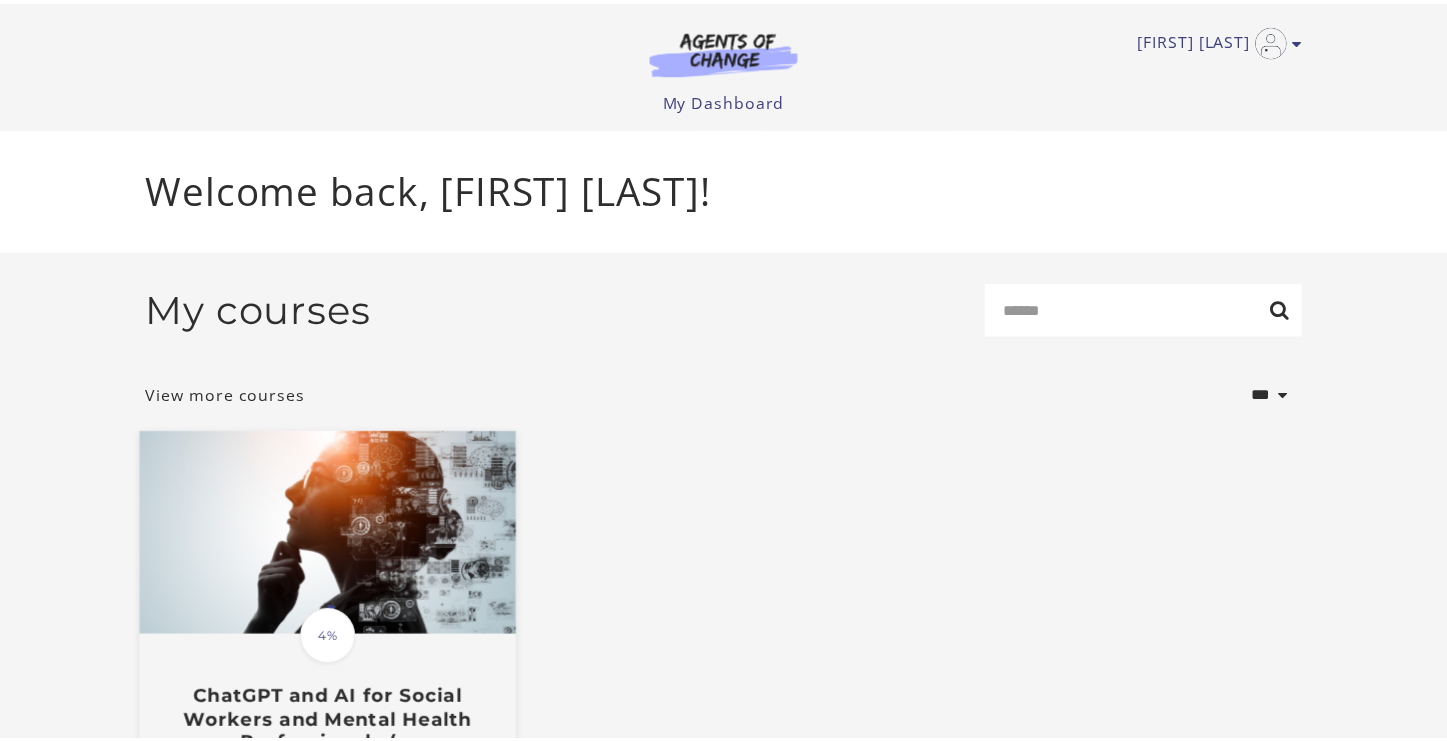 scroll, scrollTop: 0, scrollLeft: 0, axis: both 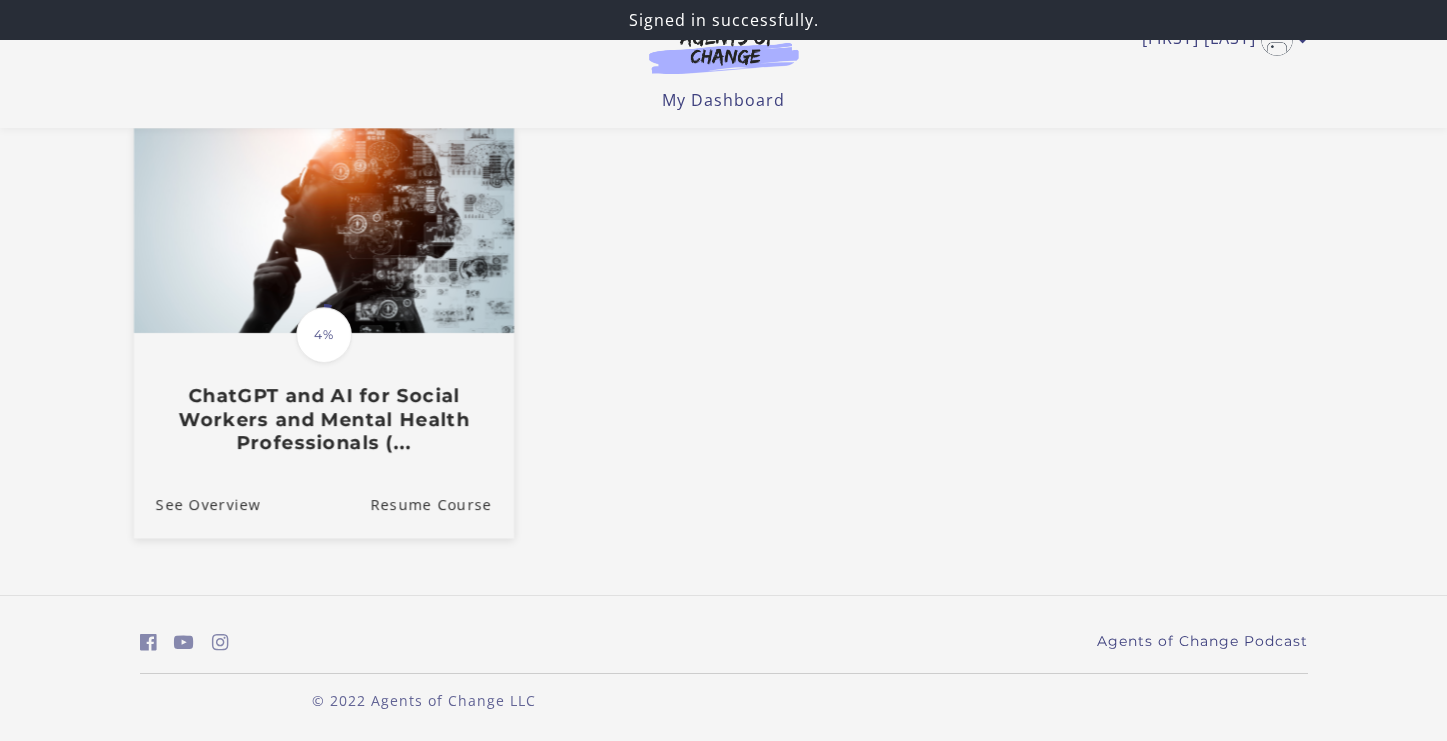 click on "ChatGPT and AI for Social Workers and Mental Health Professionals (..." at bounding box center [323, 419] 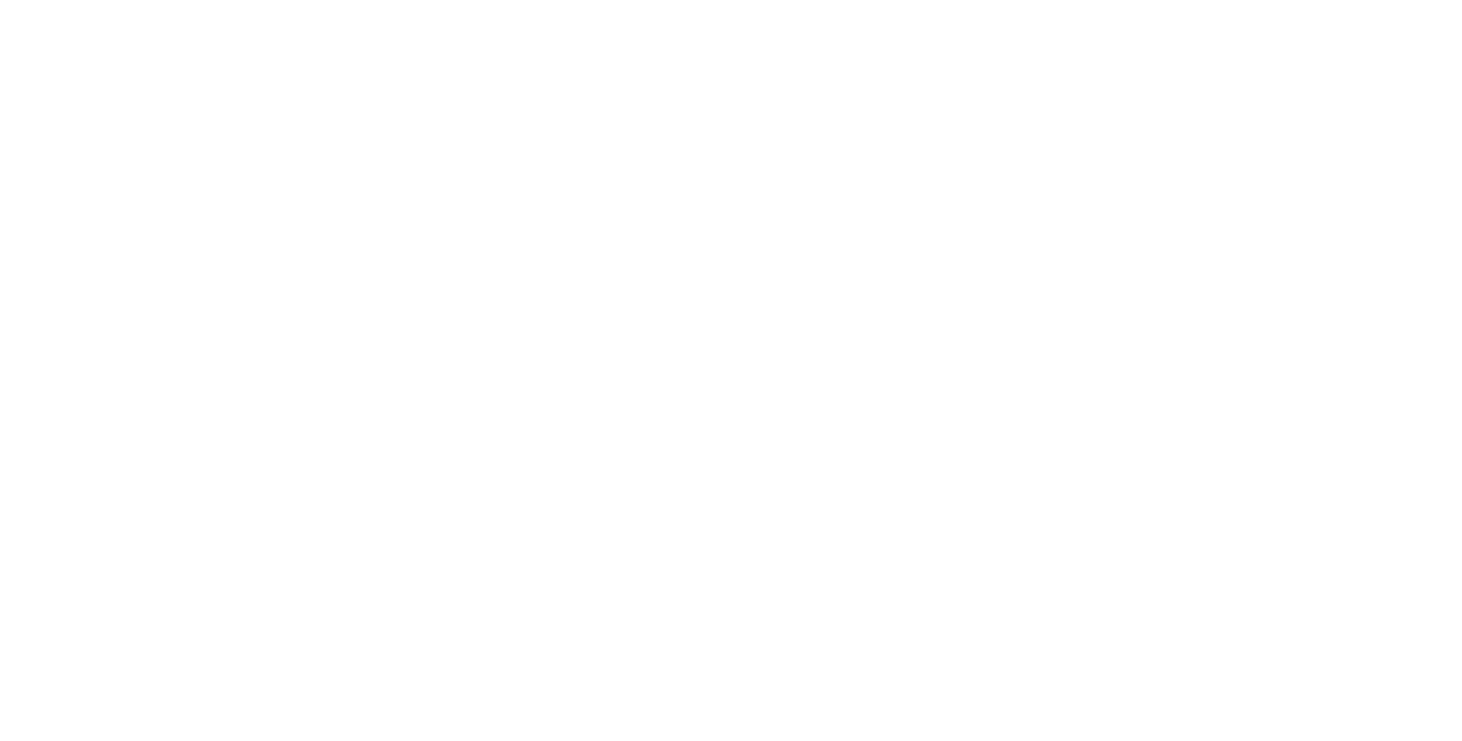 scroll, scrollTop: 0, scrollLeft: 0, axis: both 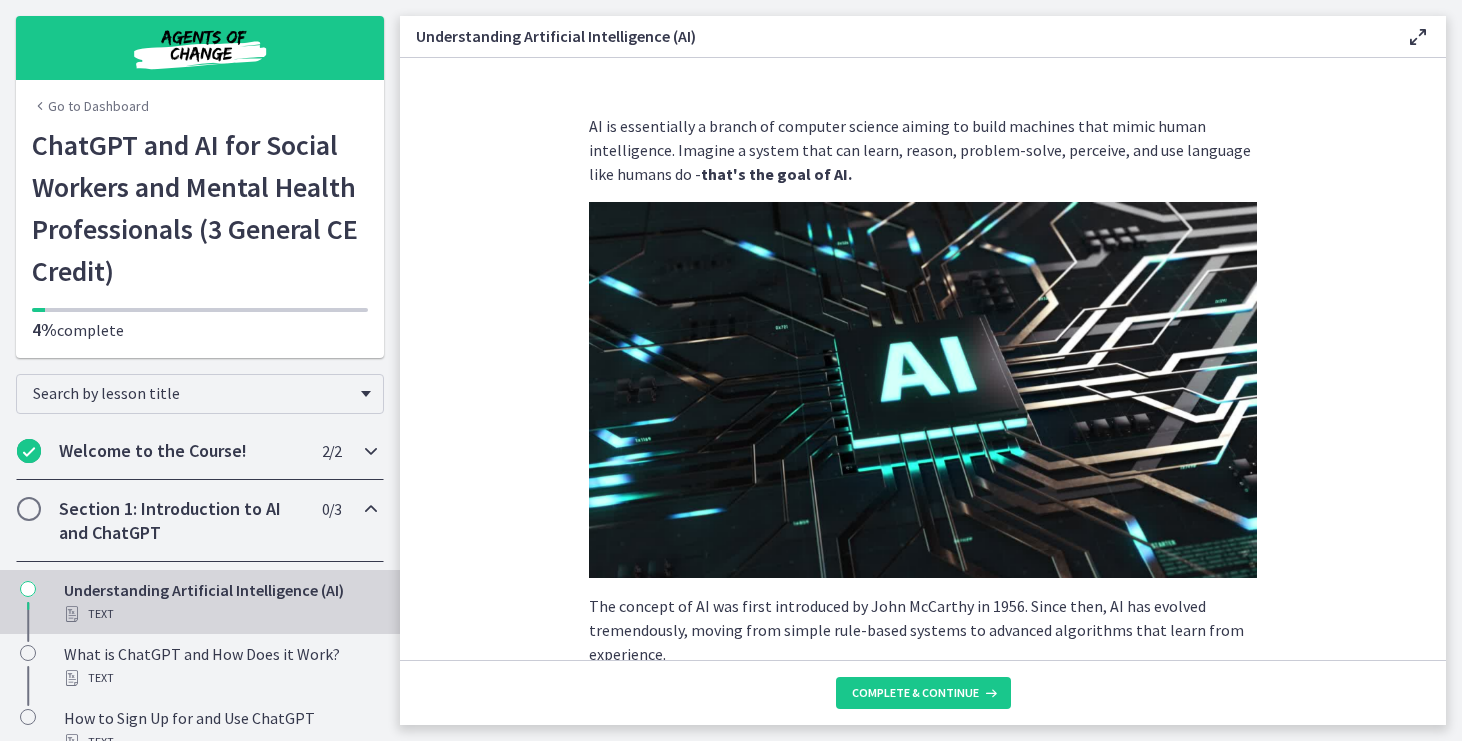click on "Welcome to the Course!" at bounding box center [181, 451] 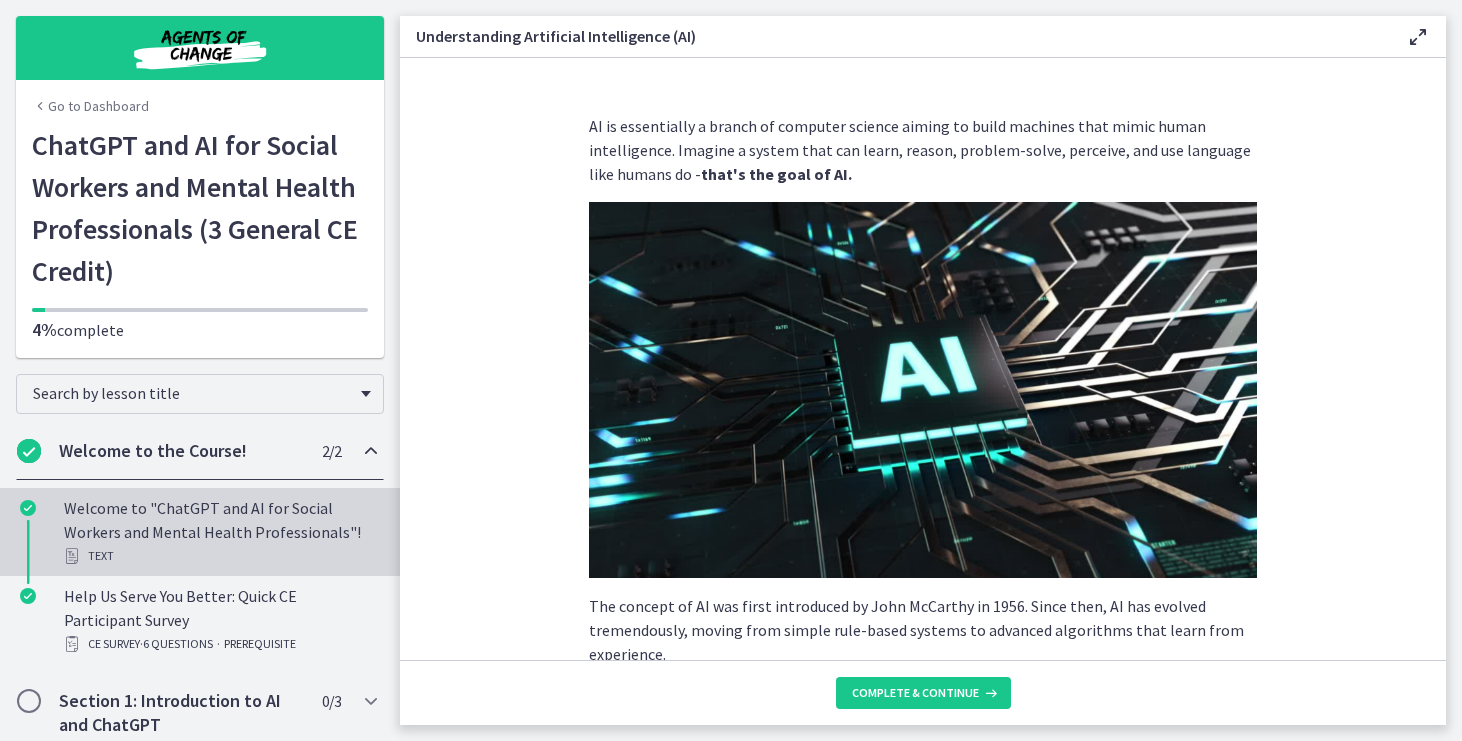 click on "Welcome to "ChatGPT and AI for Social Workers and Mental Health Professionals"!
Text" at bounding box center (220, 532) 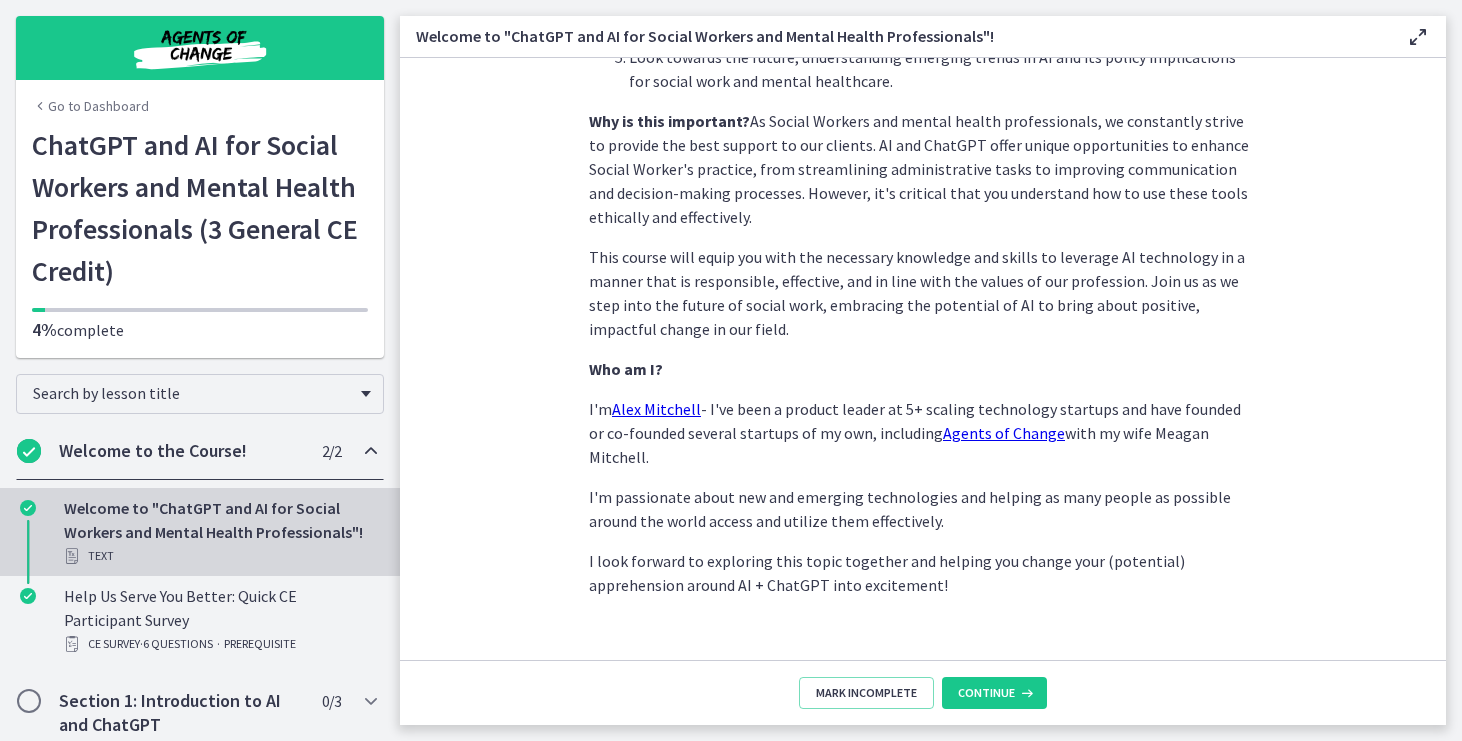 scroll, scrollTop: 942, scrollLeft: 0, axis: vertical 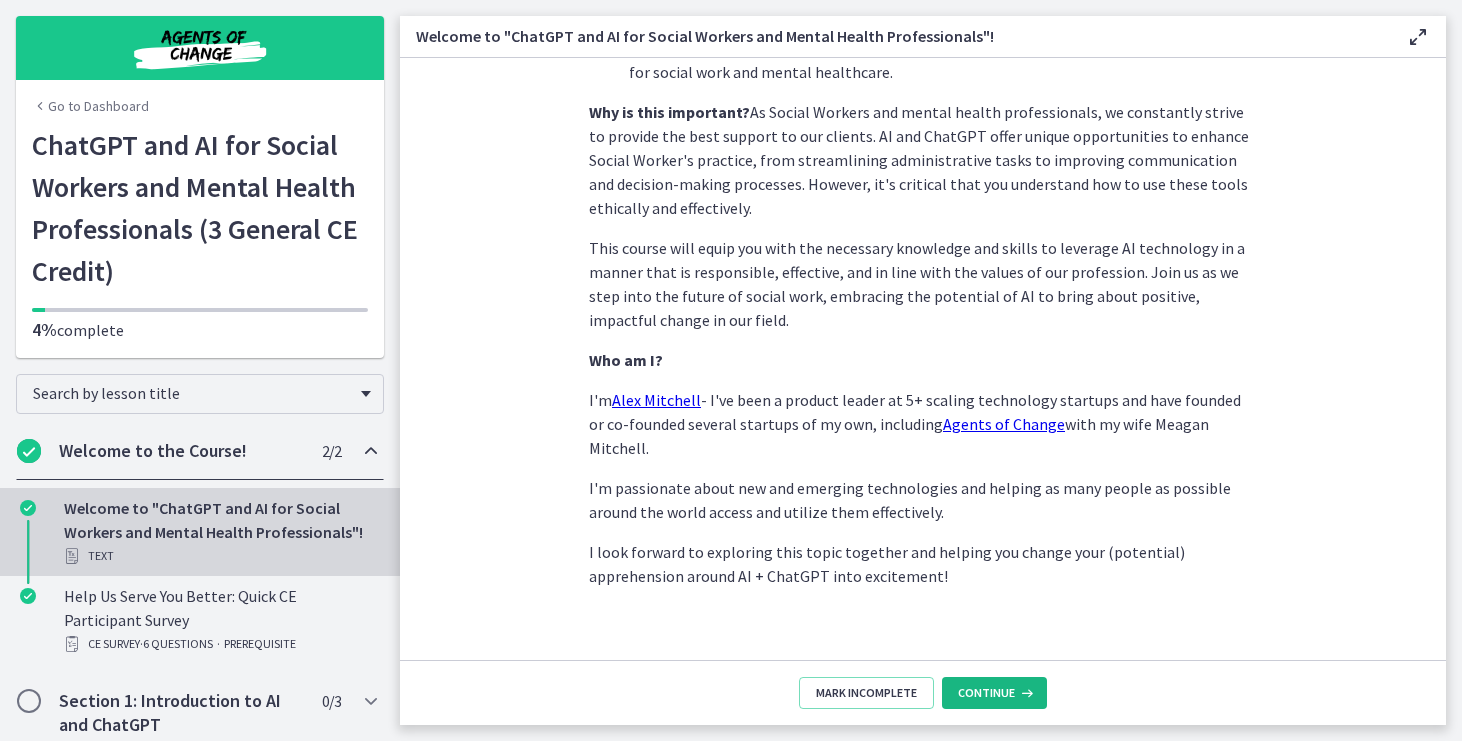 click on "Continue" at bounding box center (994, 693) 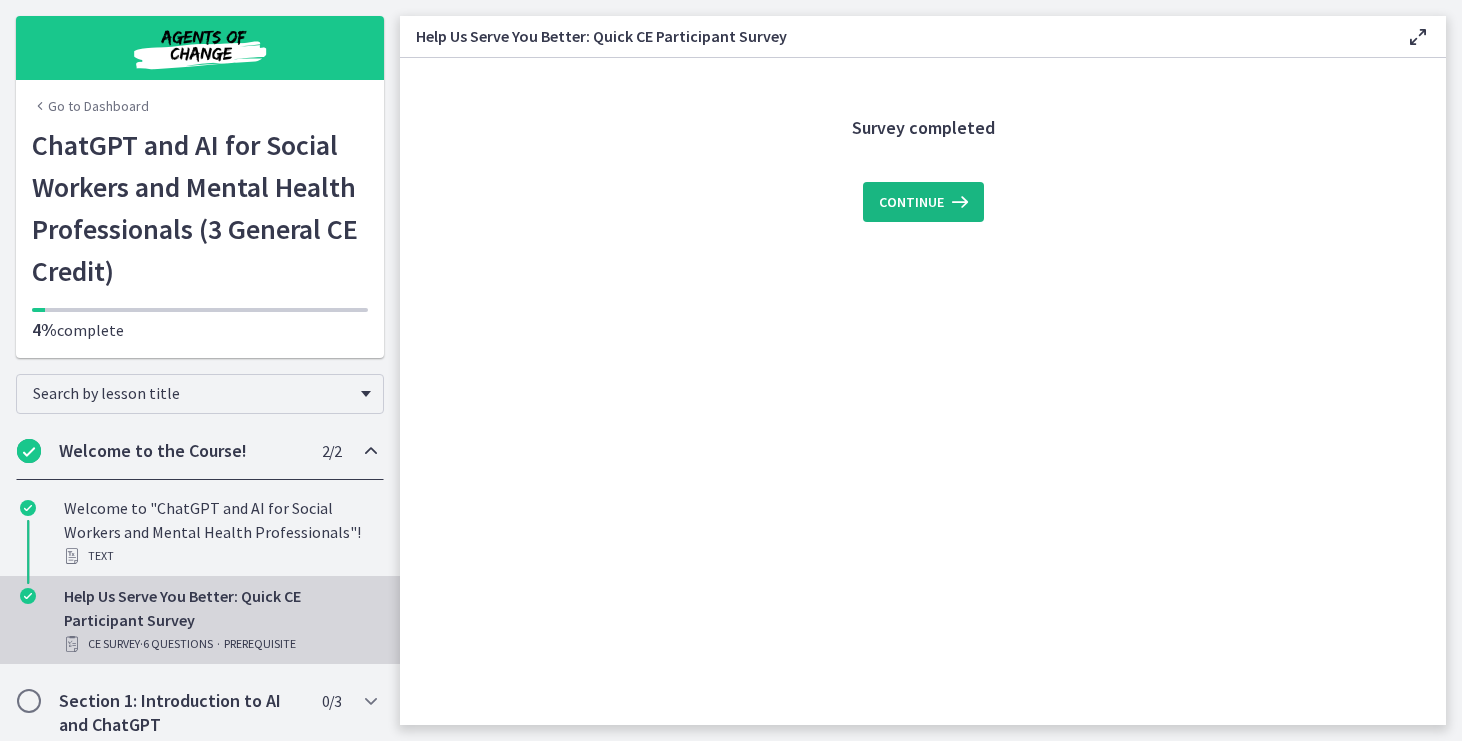 click on "Continue" at bounding box center [911, 202] 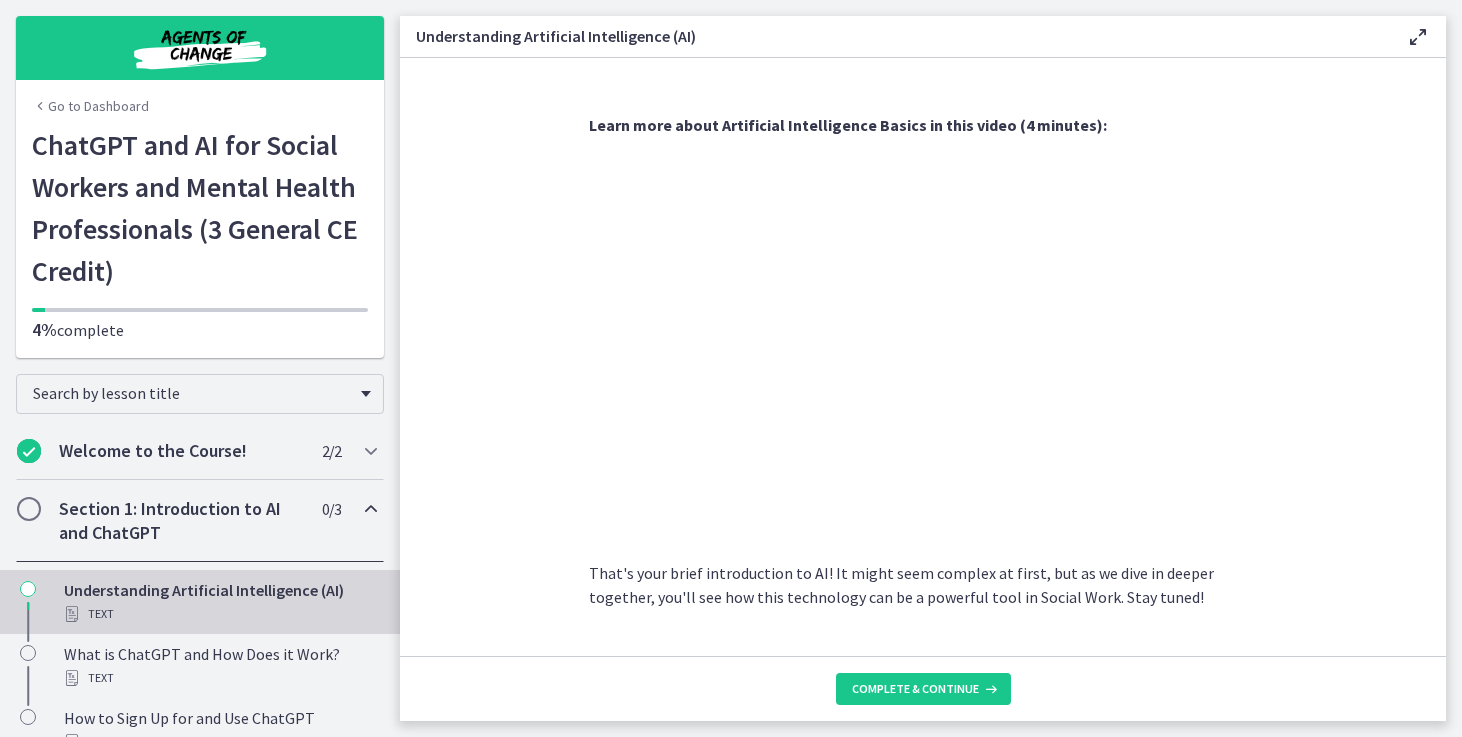 scroll, scrollTop: 872, scrollLeft: 0, axis: vertical 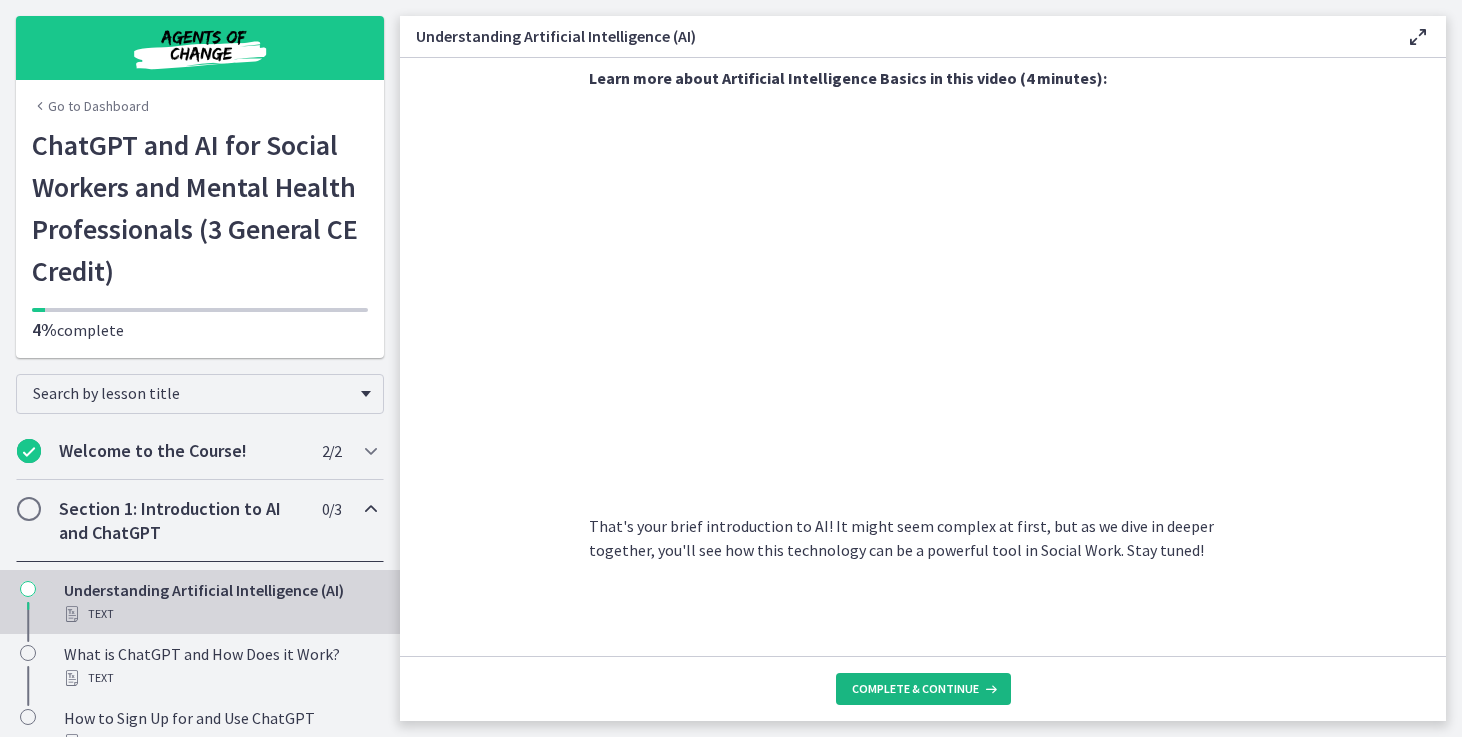 drag, startPoint x: 915, startPoint y: 684, endPoint x: 918, endPoint y: 700, distance: 16.27882 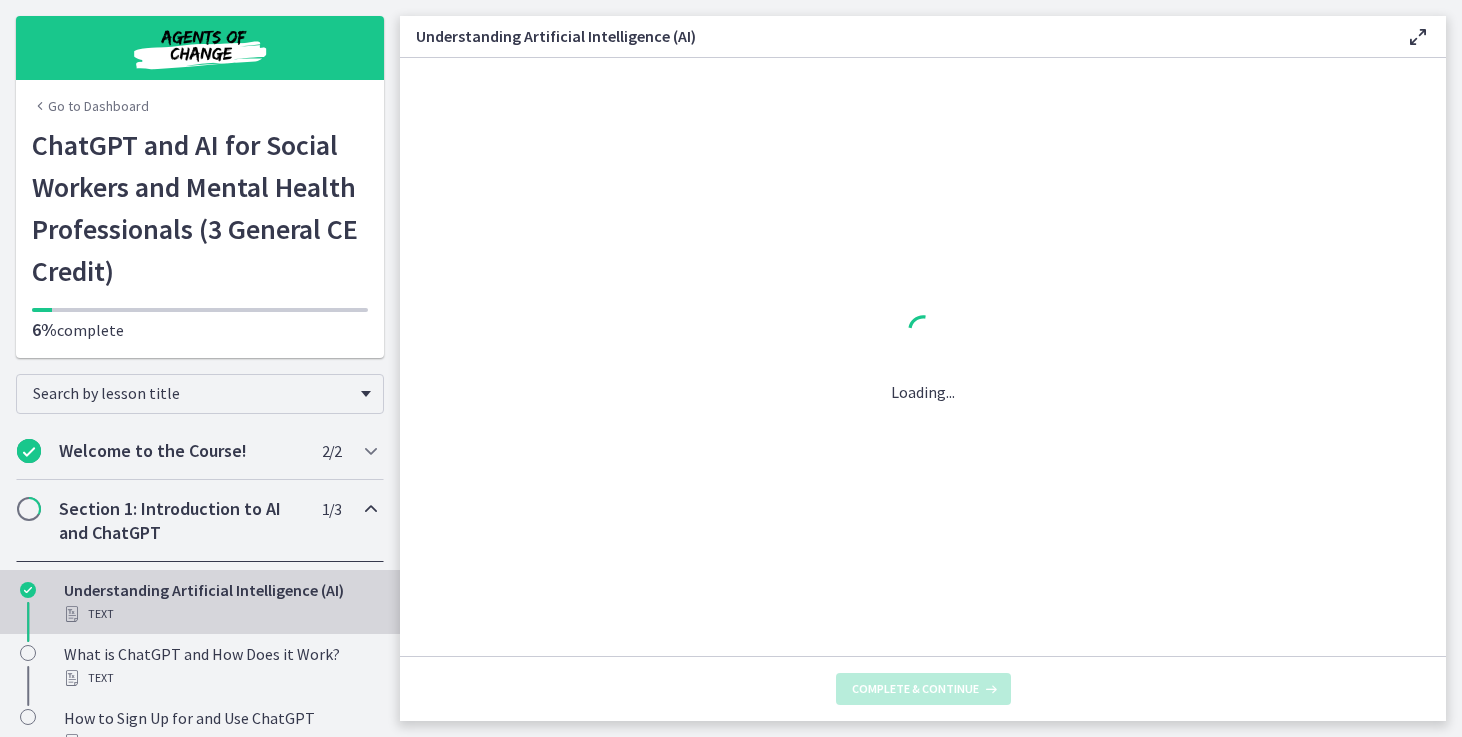 scroll, scrollTop: 0, scrollLeft: 0, axis: both 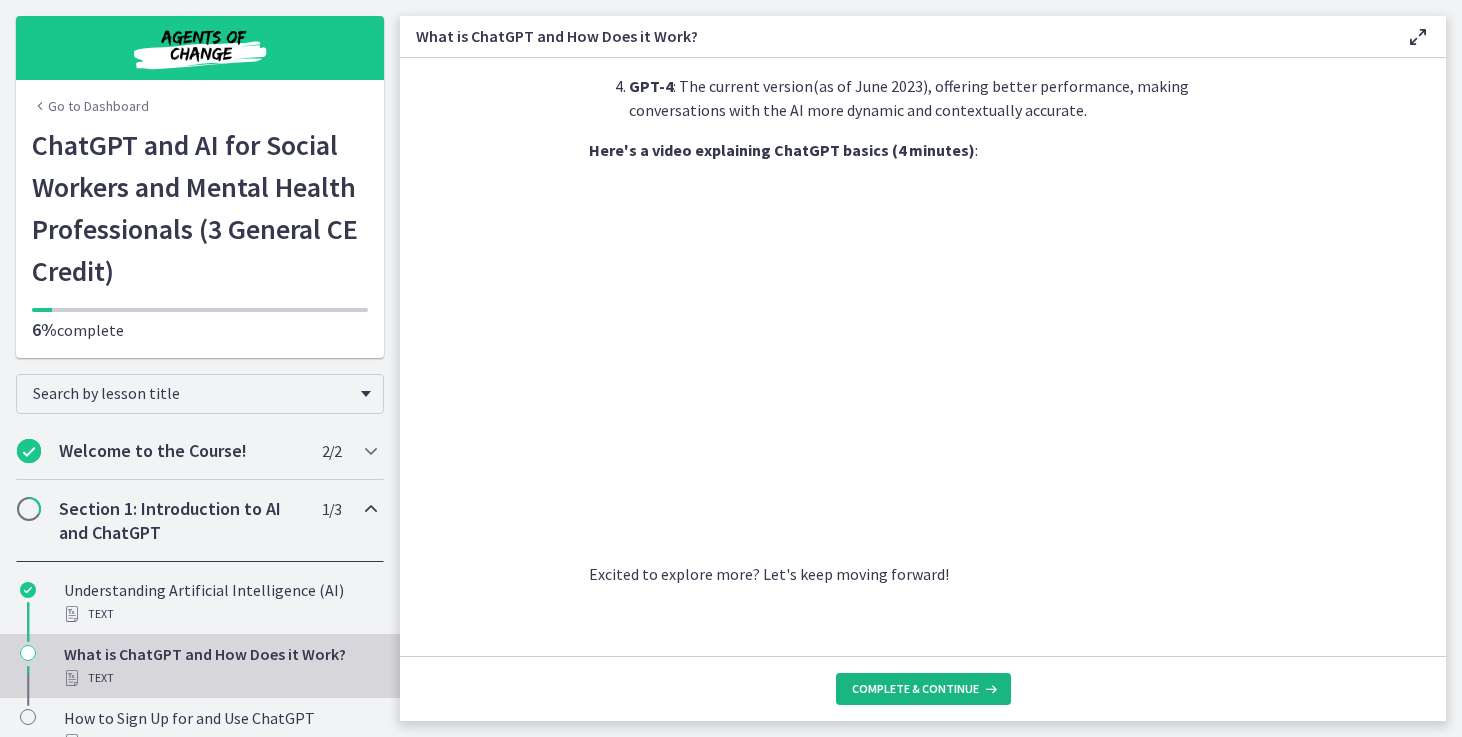click on "Complete & continue" at bounding box center [915, 689] 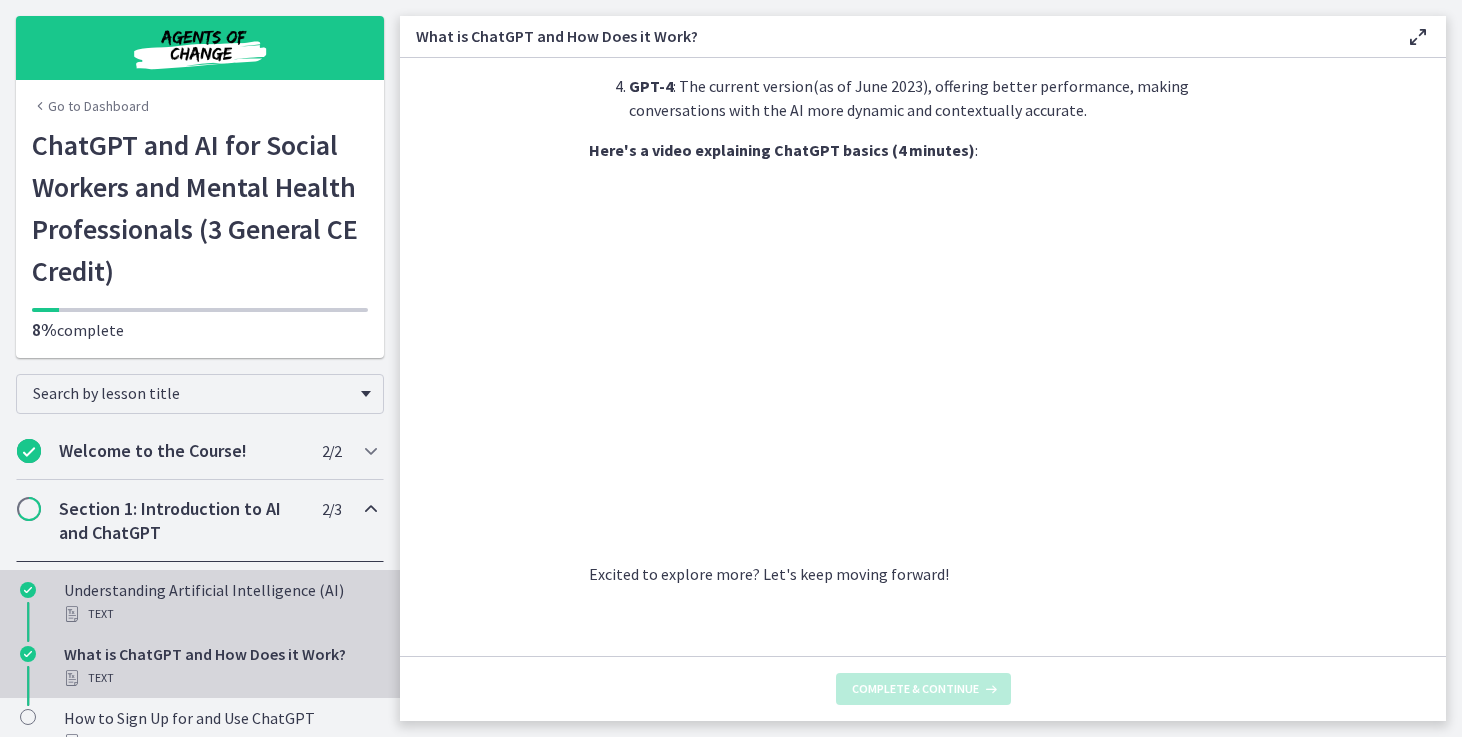 scroll, scrollTop: 0, scrollLeft: 0, axis: both 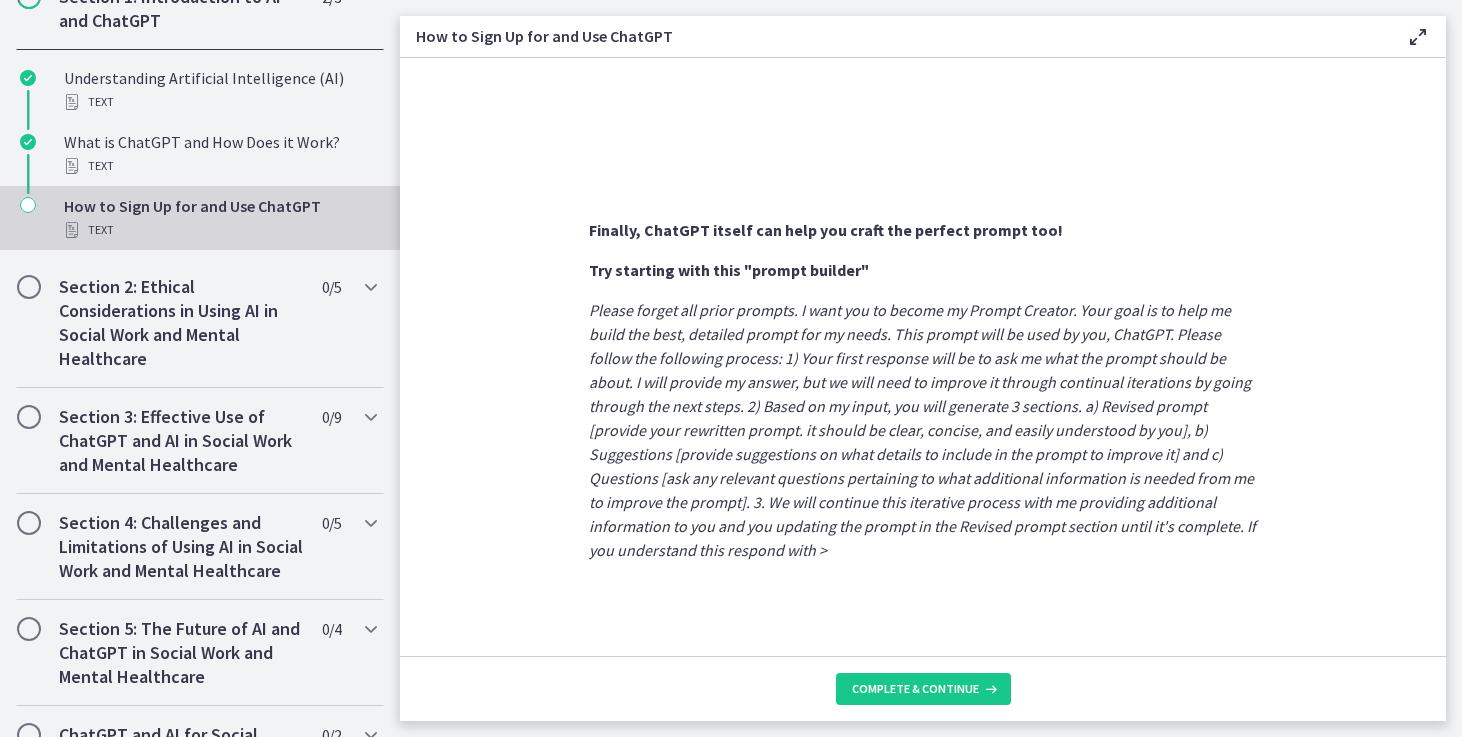 click on "Sign Up : Visit OpenAI's  website , click on the 'Sign Up' button, and fill in your details. It's free to use, but there are options to upgrade if you'd like access to the newest models and other benefits.
Accessing ChatGPT : Once you've signed in, you'll land on the ChatGPT interface.
Using ChatGPT : To start a conversation, type a prompt into the text box and press 'Enter'. For example, as a Social Worker, you might ask, "What resources can I provide a client dealing with financial hardship?"
Remember, the specificity of your input determines the quality of the AI's response. Use detailed prompts to guide the conversation.
Having writer's block thinking of the perfect prompt?  Check out the "Bonus" section at the end of this course for some inspiration!
Here's a brief video (6 minutes) on how to improve your ChatGPT prompts:
Finally, ChatGPT itself can help you craft the perfect prompt too!" at bounding box center (923, 357) 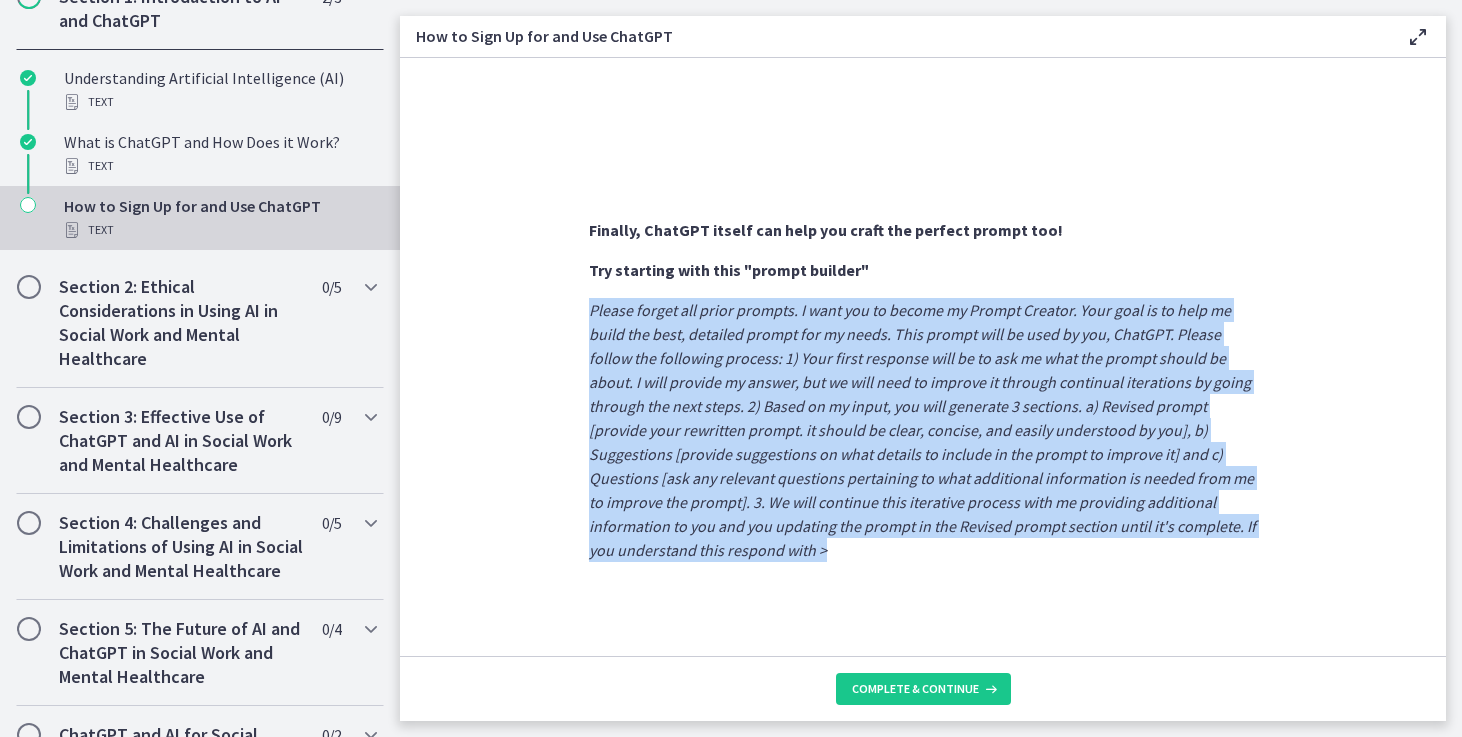 drag, startPoint x: 584, startPoint y: 310, endPoint x: 849, endPoint y: 498, distance: 324.91385 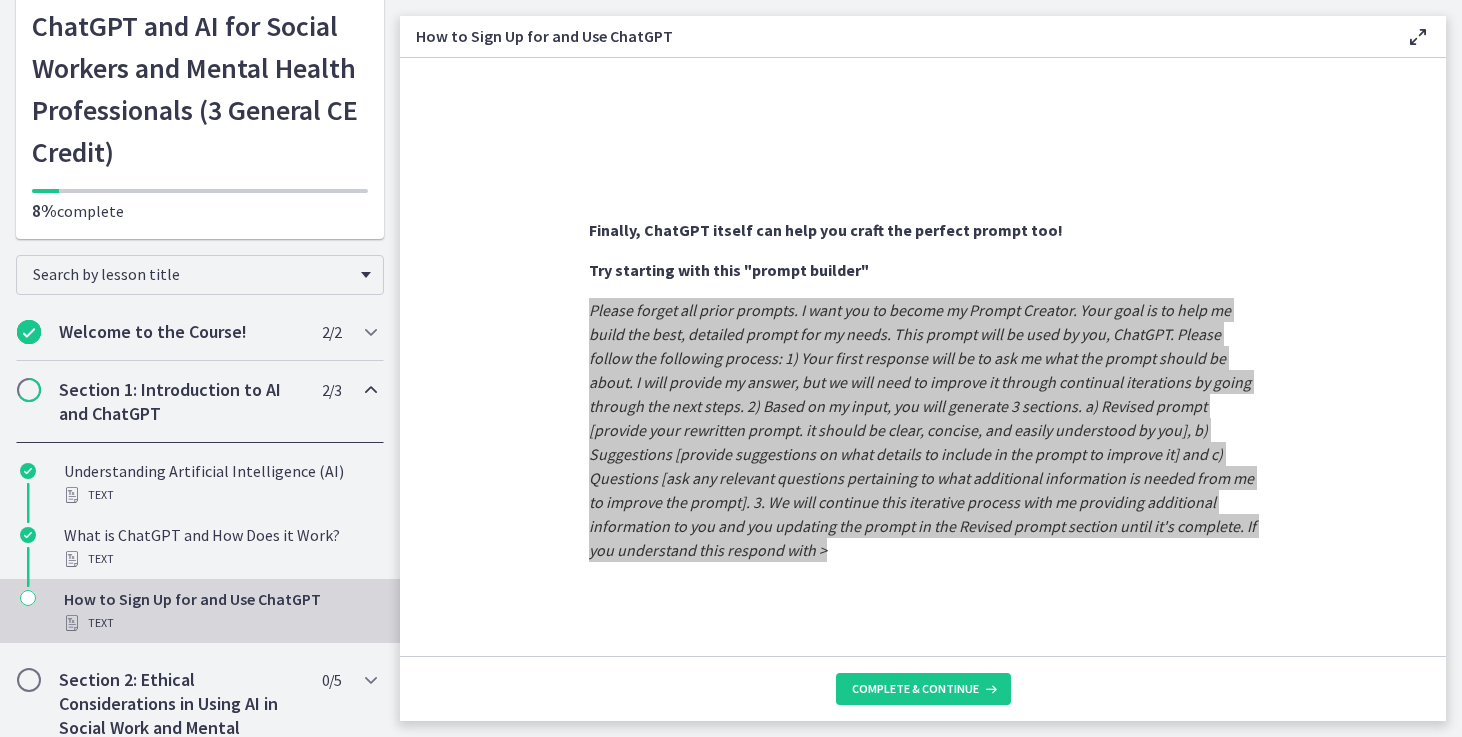 scroll, scrollTop: 0, scrollLeft: 0, axis: both 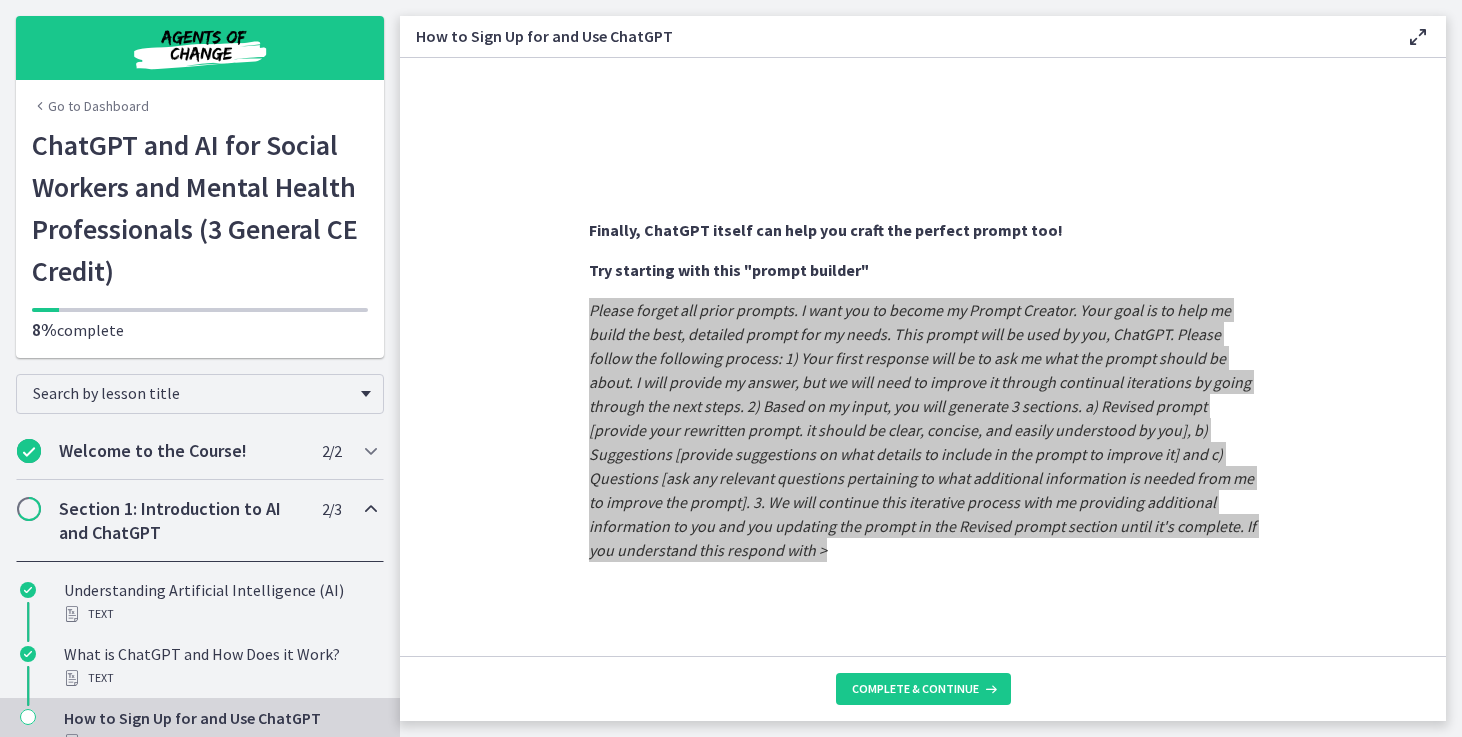 copy on "Please forget all prior prompts. I want you to become my Prompt Creator. Your goal is to help me build the best, detailed prompt for my needs. This prompt will be used by you, ChatGPT. Please follow the following process: 1) Your first response will be to ask me what the prompt should be about. I will provide my answer, but we will need to improve it through continual iterations by going through the next steps. 2) Based on my input, you will generate 3 sections. a) Revised prompt [provide your rewritten prompt. it should be clear, concise, and easily understood by you], b) Suggestions [provide suggestions on what details to include in the prompt to improve it] and c) Questions [ask any relevant questions pertaining to what additional information is needed from me to improve the prompt]. 3. We will continue this iterative process with me providing additional information to you and you updating the prompt in the Revised prompt section until it's complete. If you understand this respond with >" 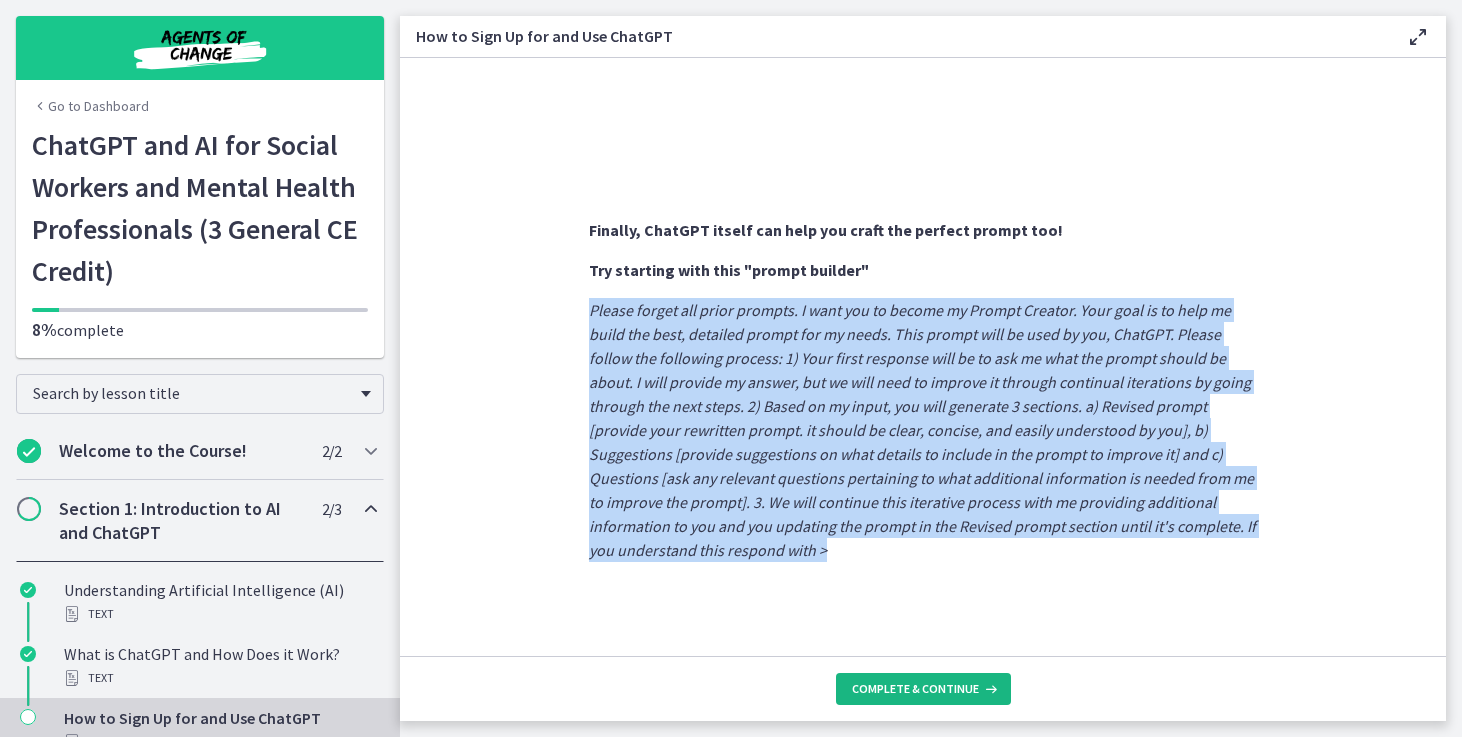 click on "Complete & continue" at bounding box center (915, 689) 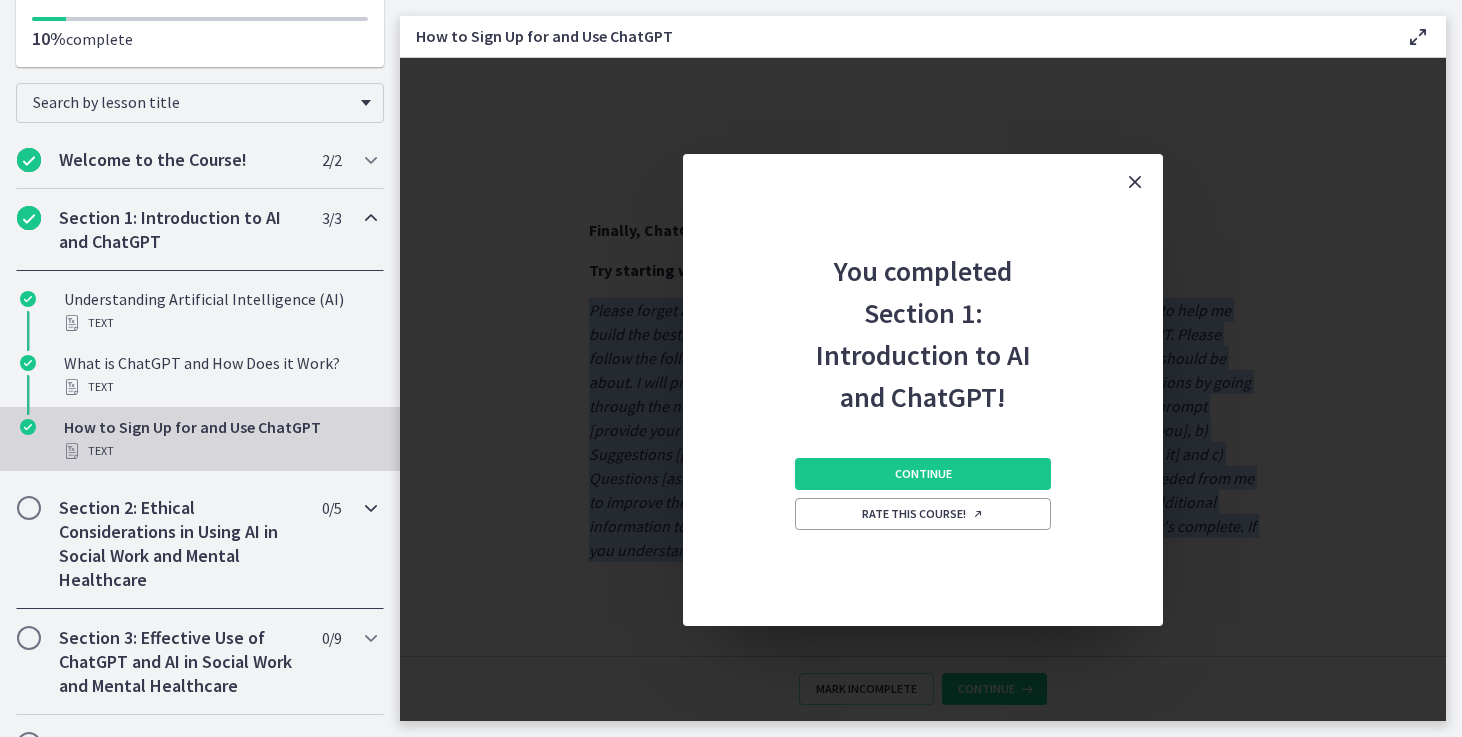 scroll, scrollTop: 356, scrollLeft: 0, axis: vertical 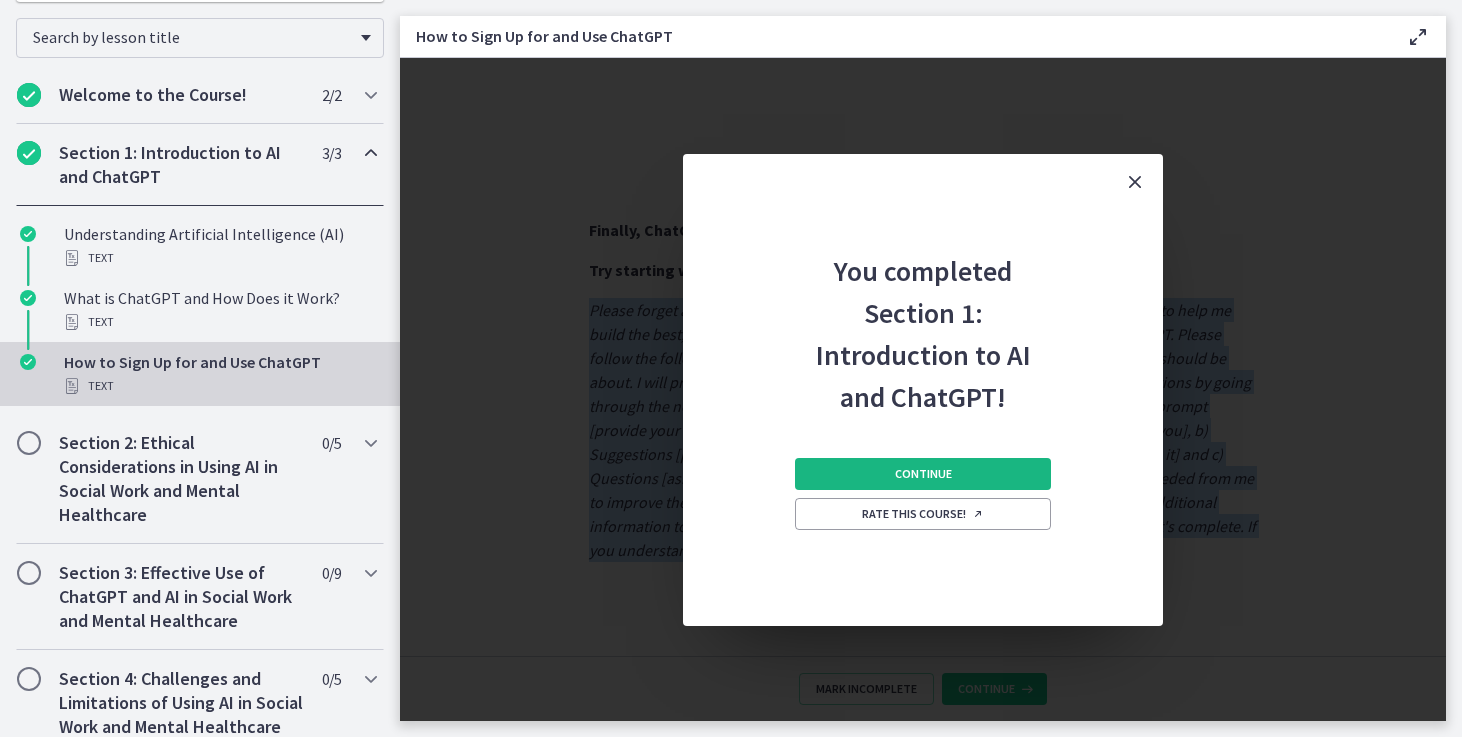 click on "Continue" at bounding box center [923, 474] 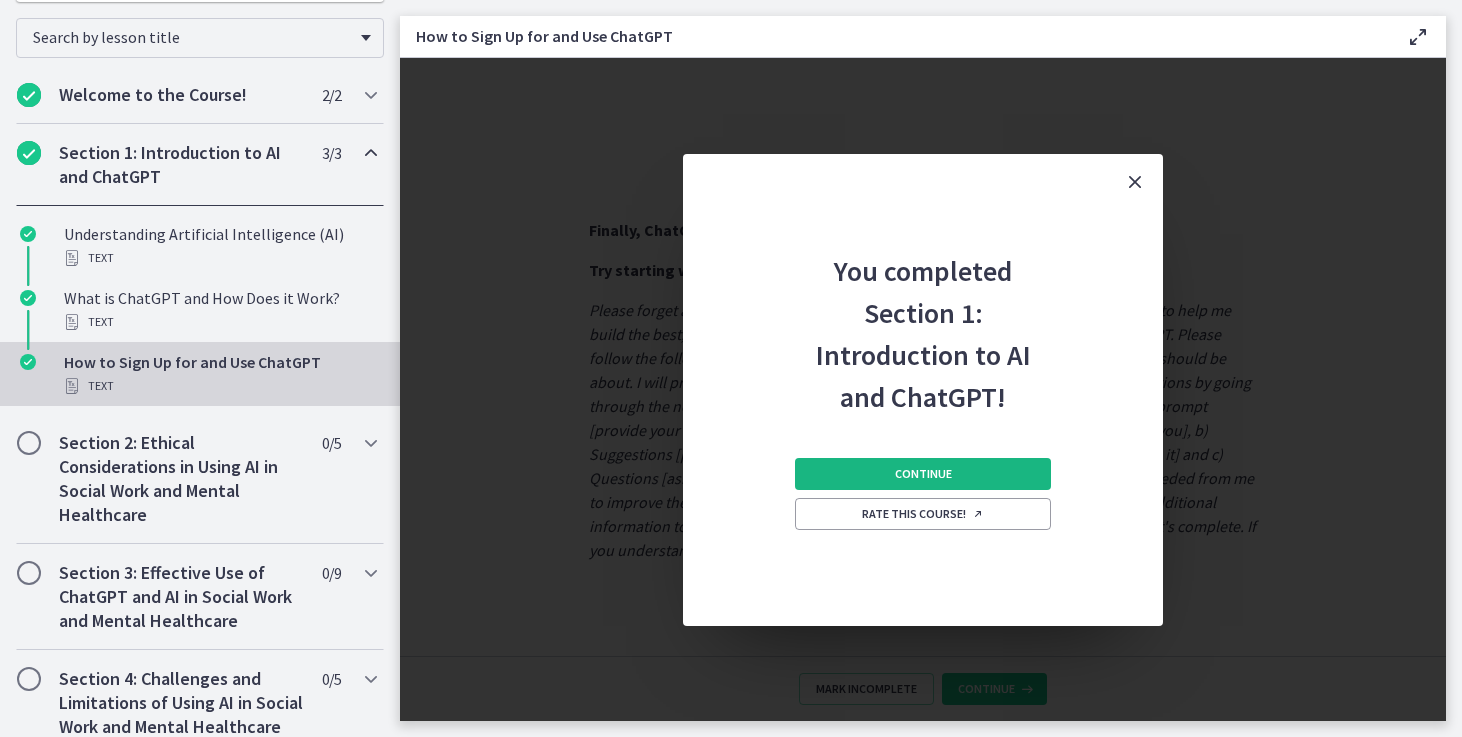 scroll, scrollTop: 0, scrollLeft: 0, axis: both 